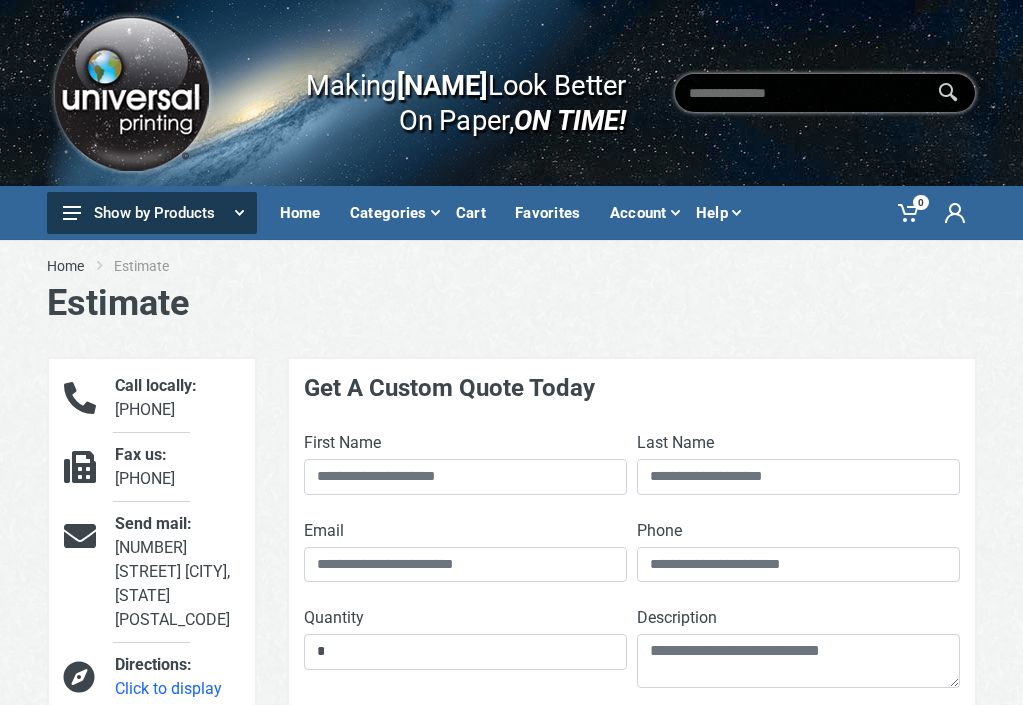 scroll, scrollTop: 0, scrollLeft: 0, axis: both 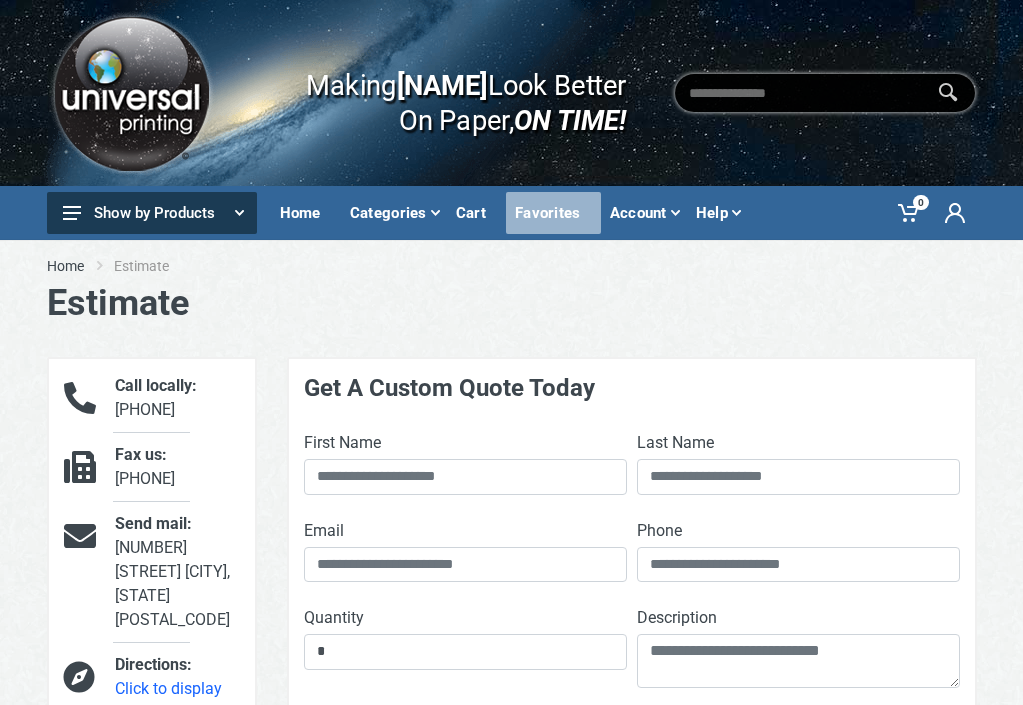 click on "Favorites" at bounding box center (553, 213) 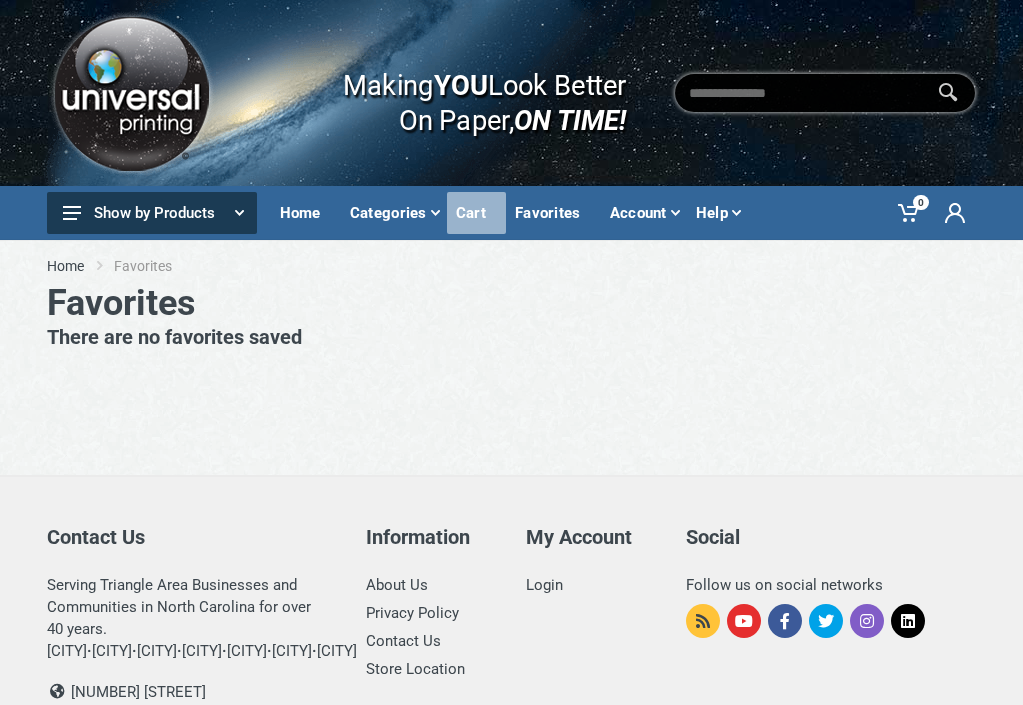 scroll, scrollTop: 0, scrollLeft: 0, axis: both 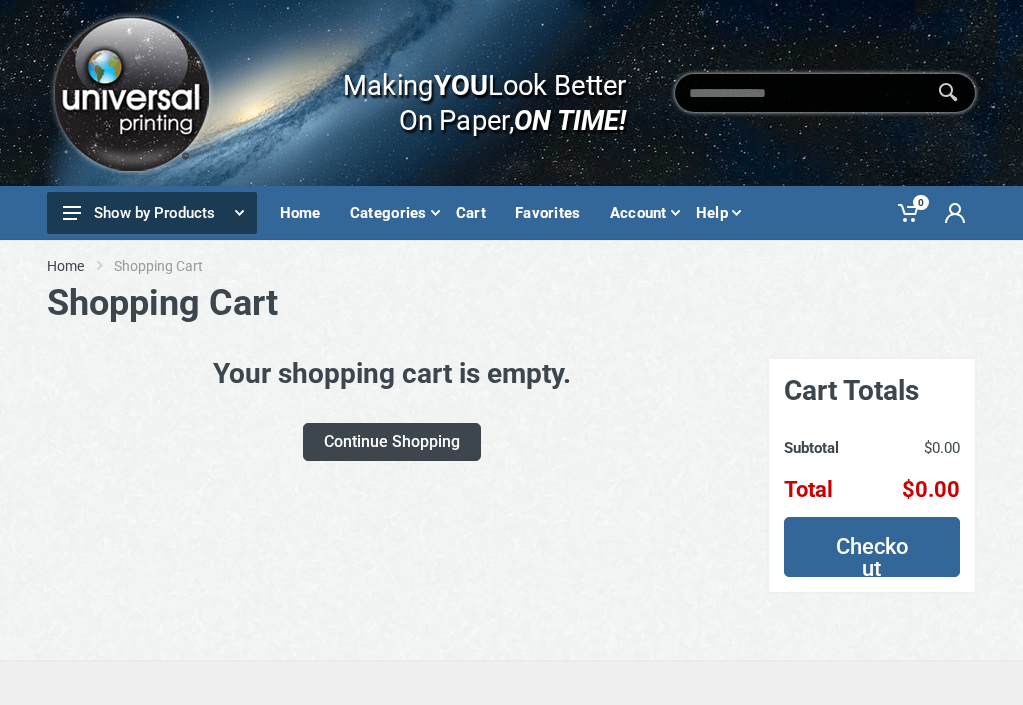 click on "Continue Shopping" at bounding box center (392, 442) 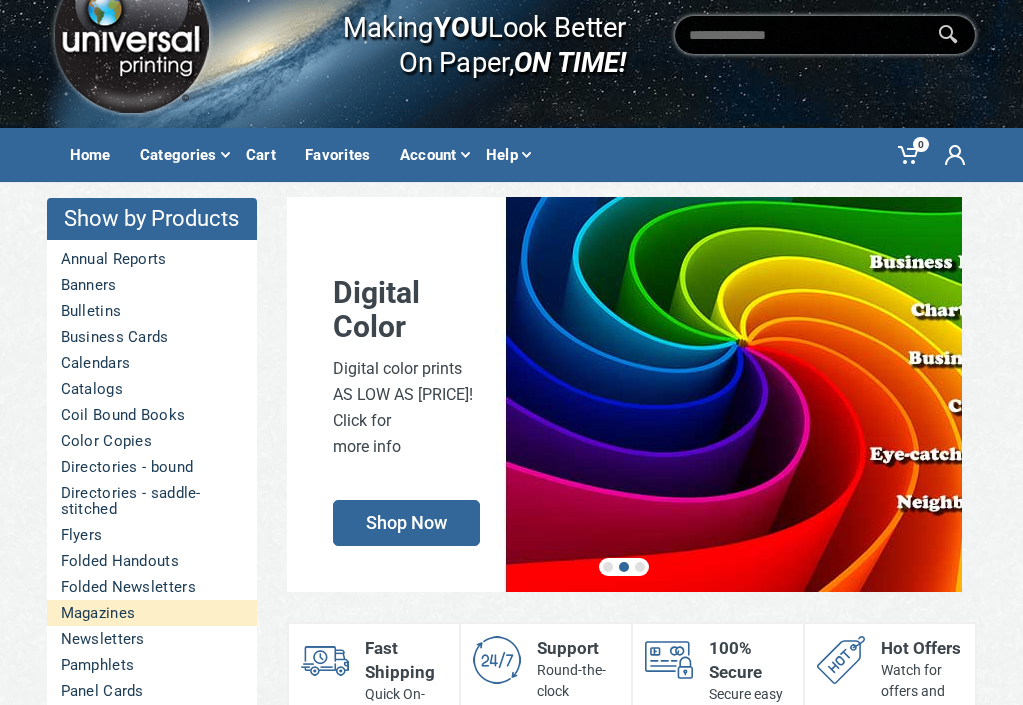scroll, scrollTop: 57, scrollLeft: 0, axis: vertical 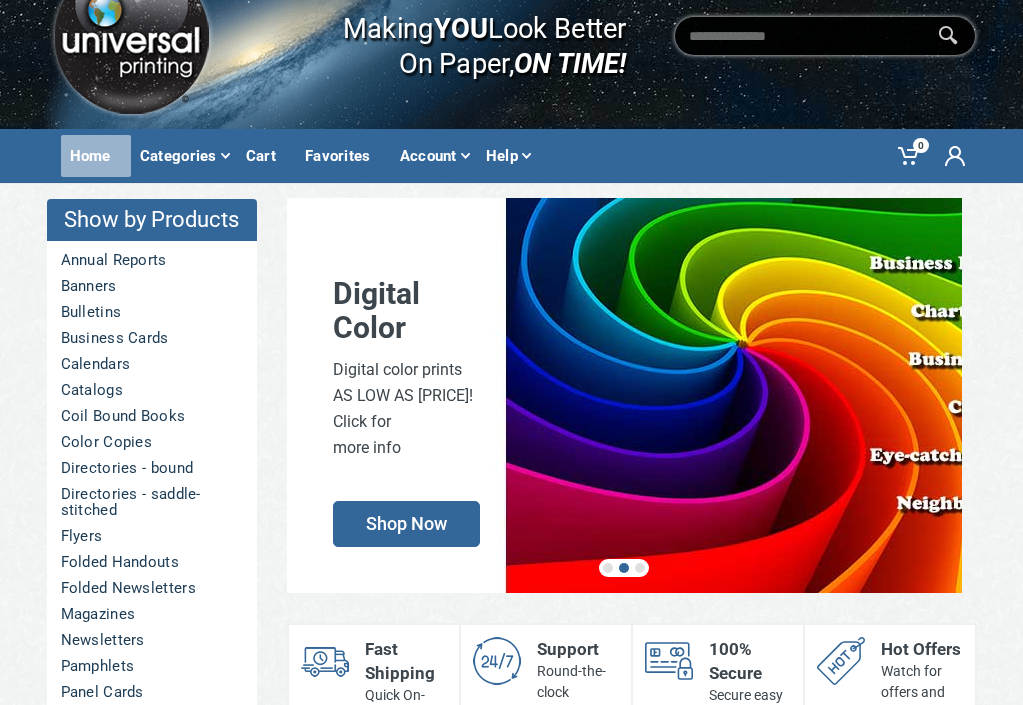 click on "Home" at bounding box center [96, 156] 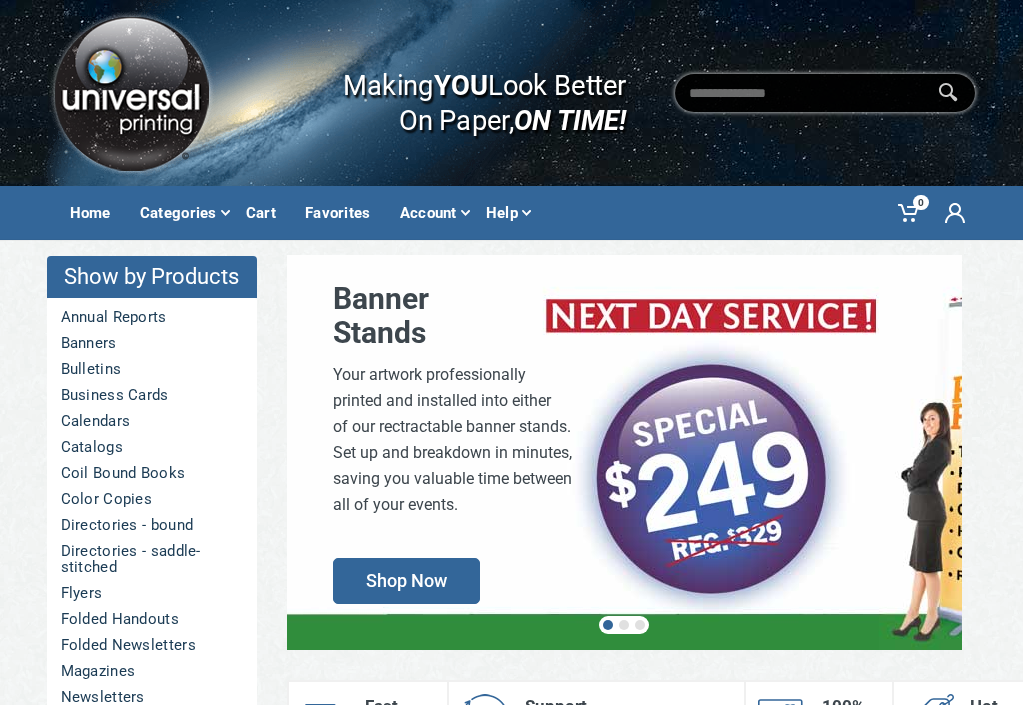 scroll, scrollTop: 0, scrollLeft: 0, axis: both 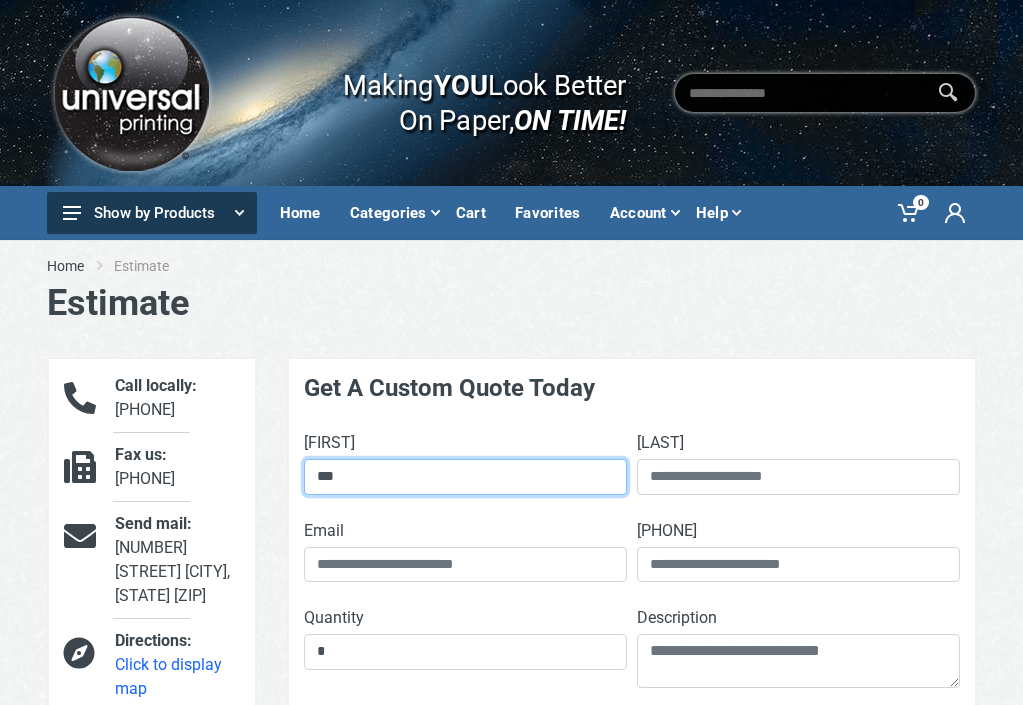 type on "***" 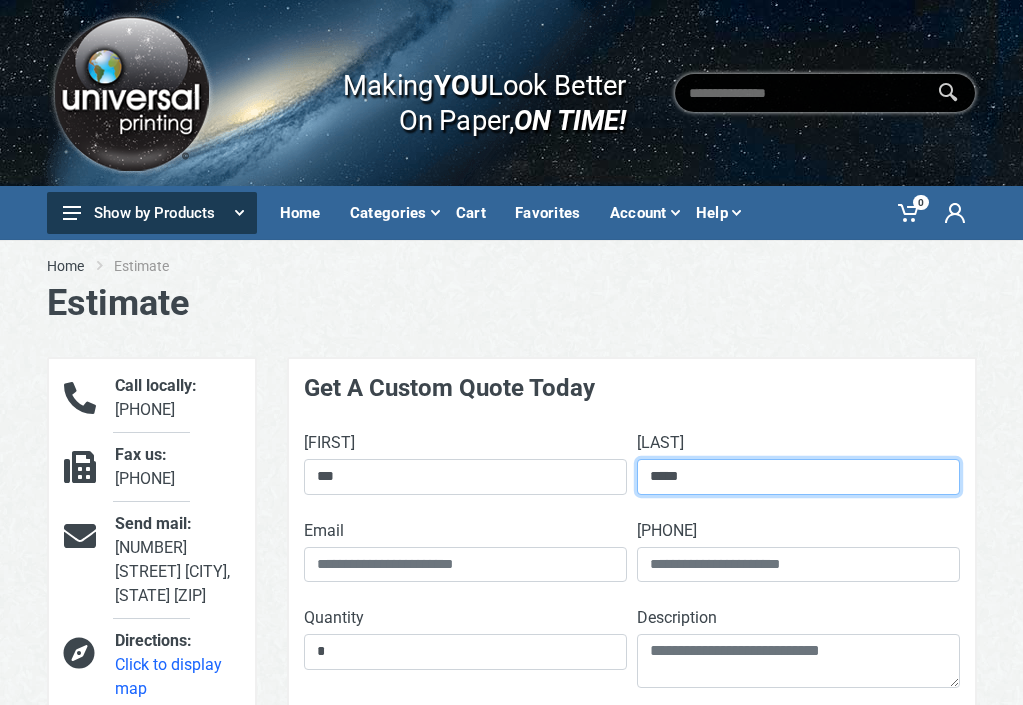 type on "*****" 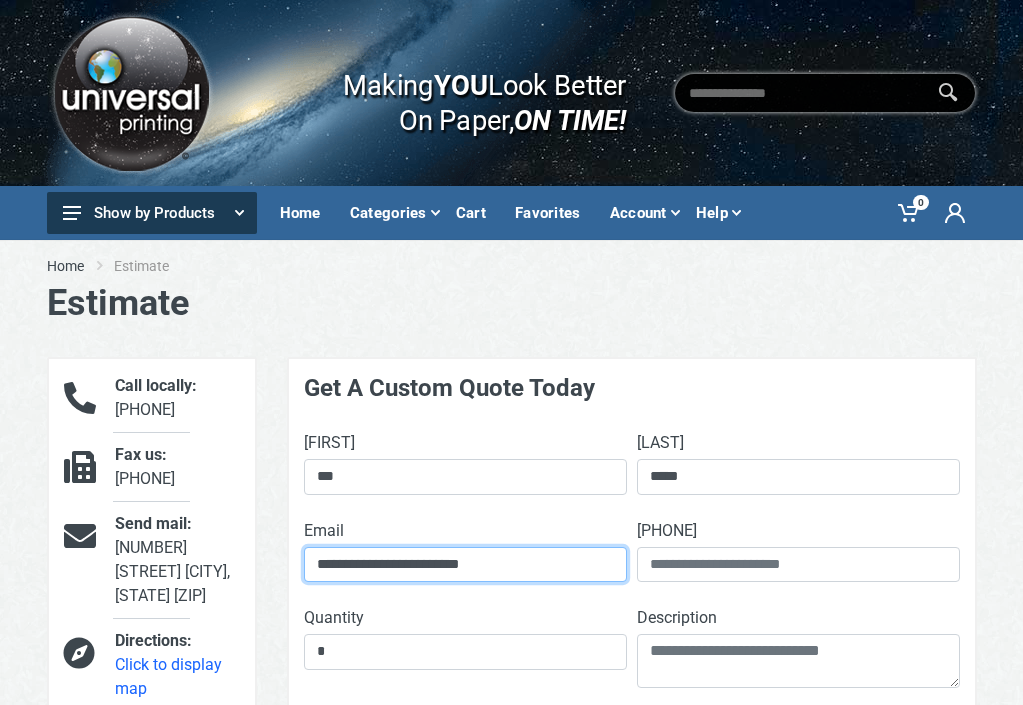 type on "**********" 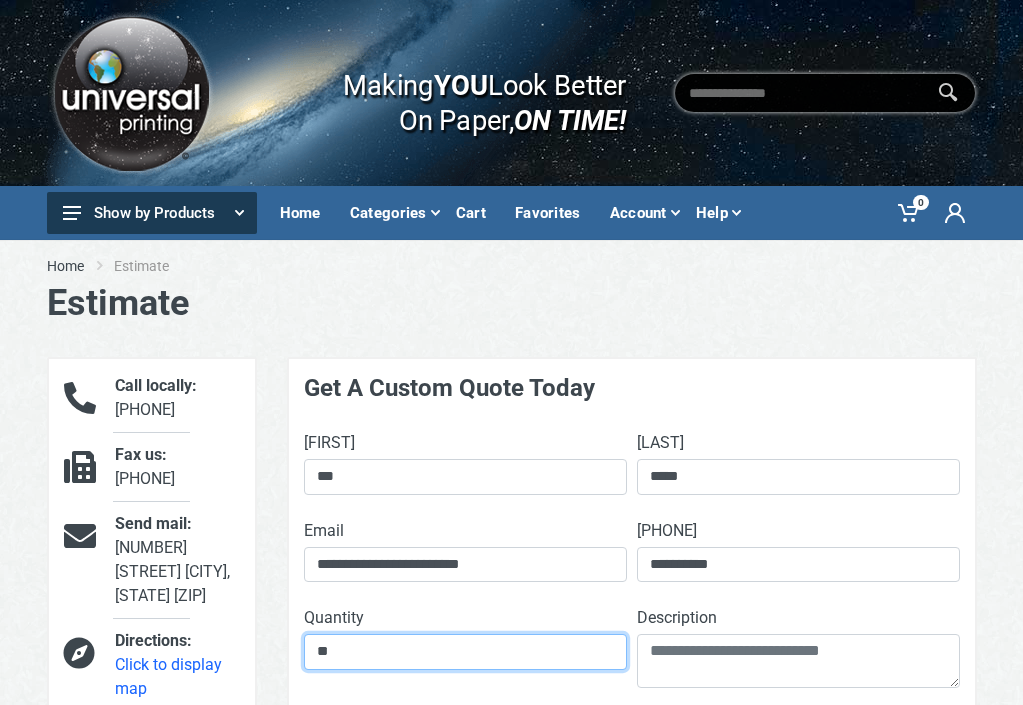 type on "**" 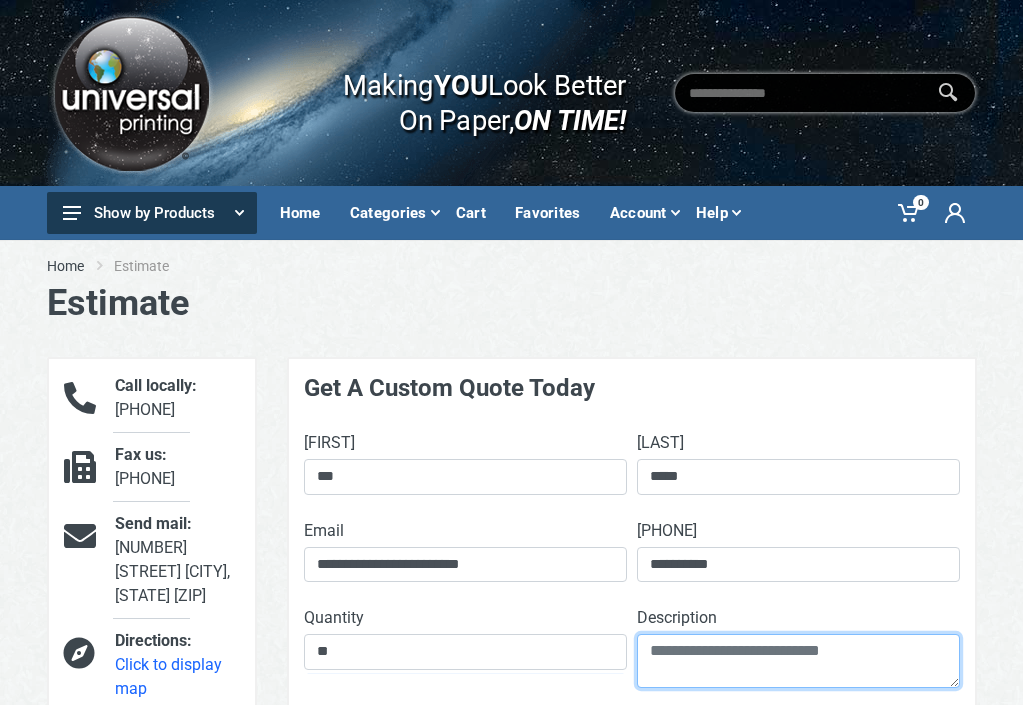 click at bounding box center (798, 661) 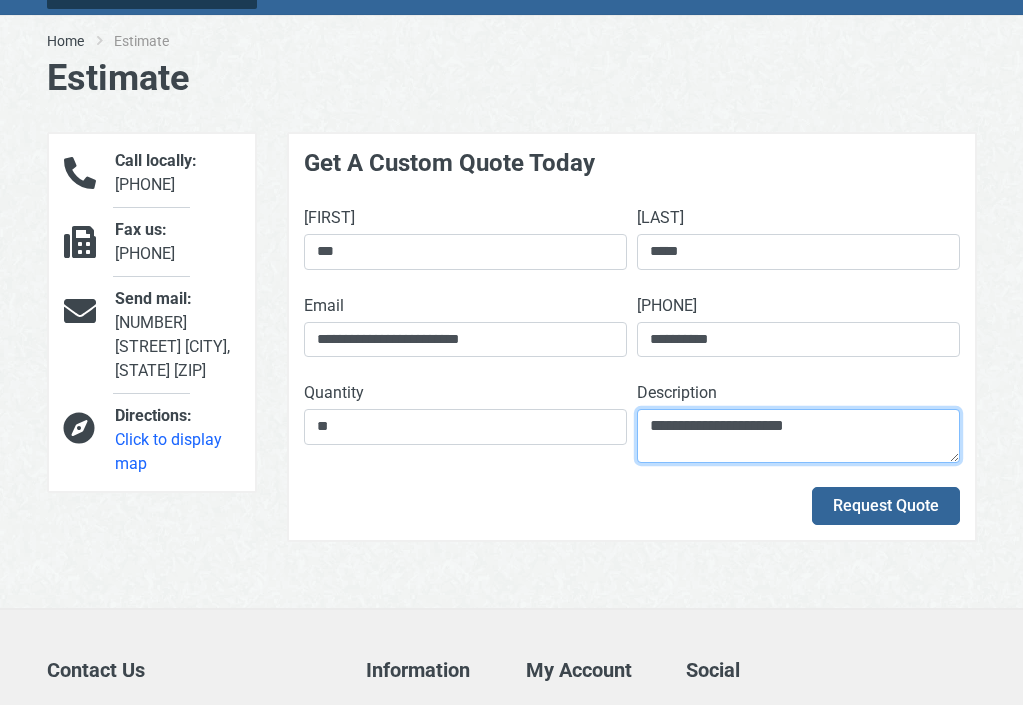 scroll, scrollTop: 239, scrollLeft: 0, axis: vertical 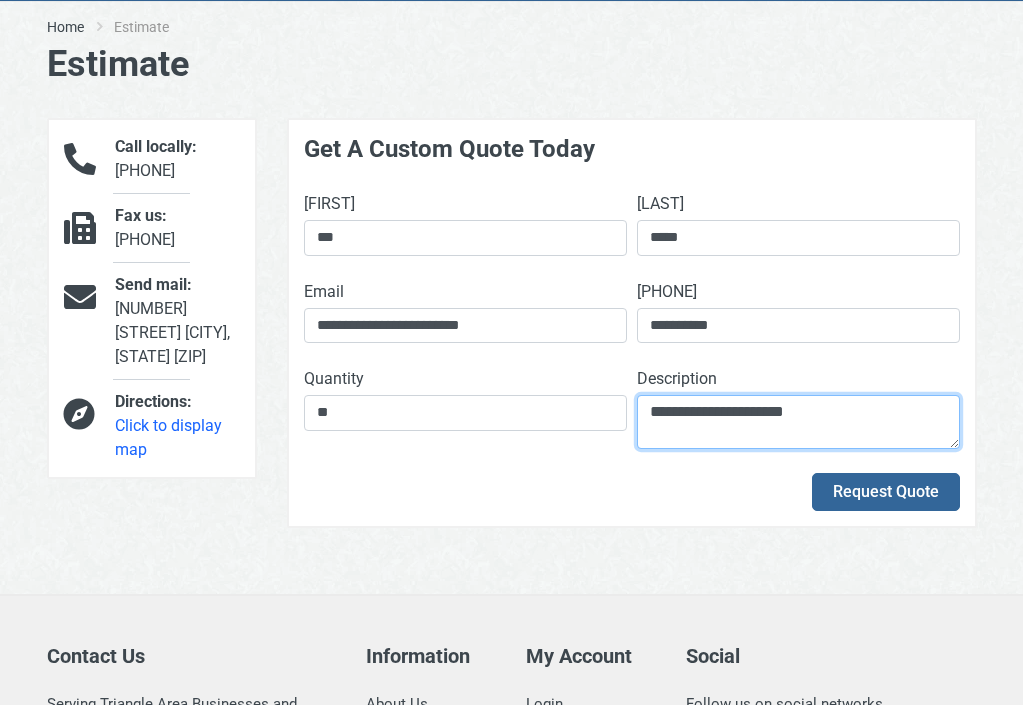 click on "**********" at bounding box center [798, 422] 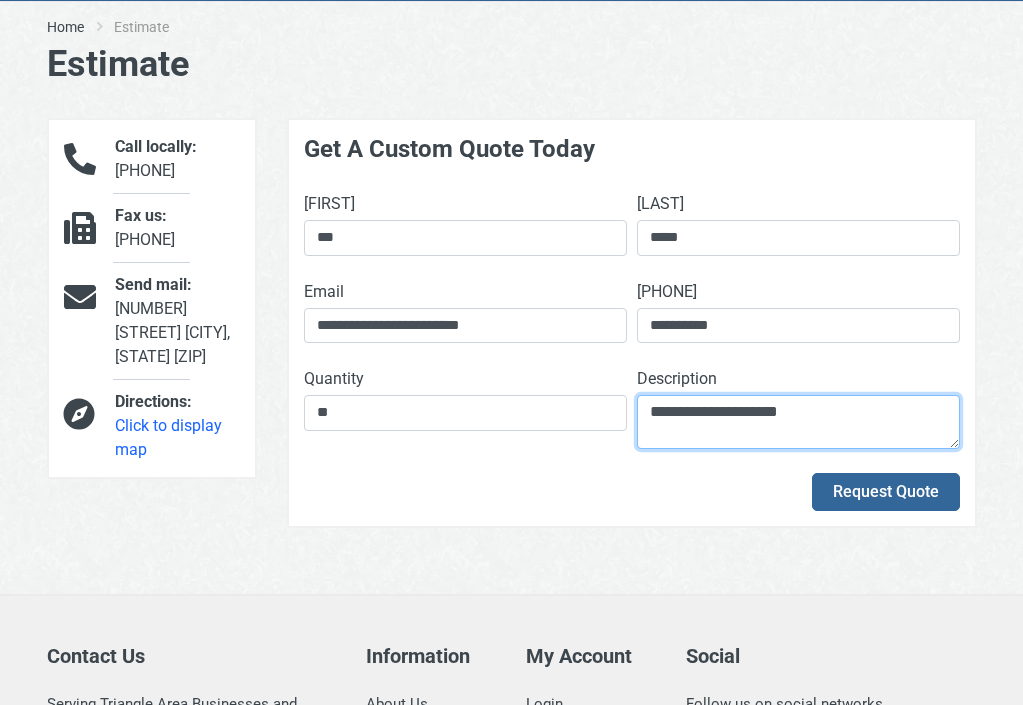 click on "**********" at bounding box center (798, 422) 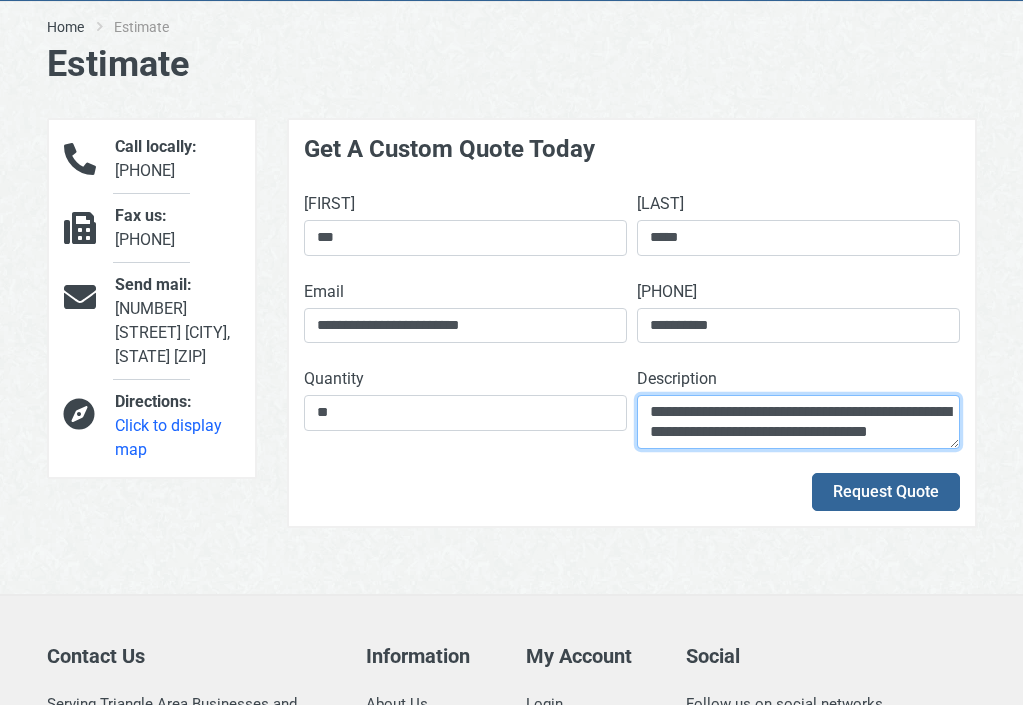 scroll, scrollTop: 14, scrollLeft: 0, axis: vertical 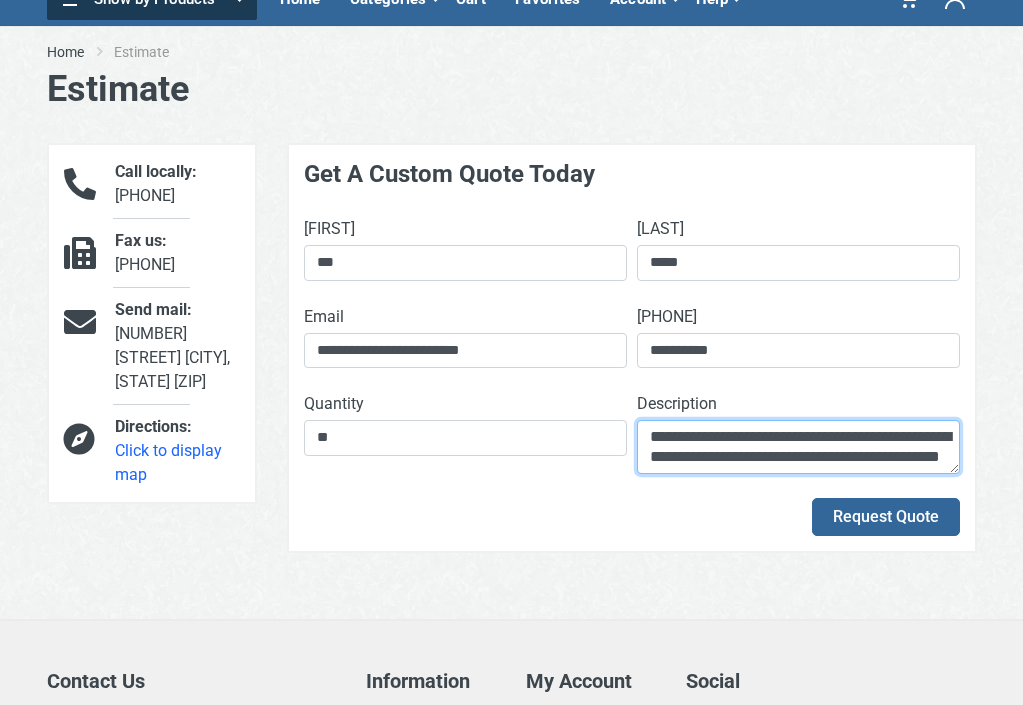 click on "**********" at bounding box center [798, 447] 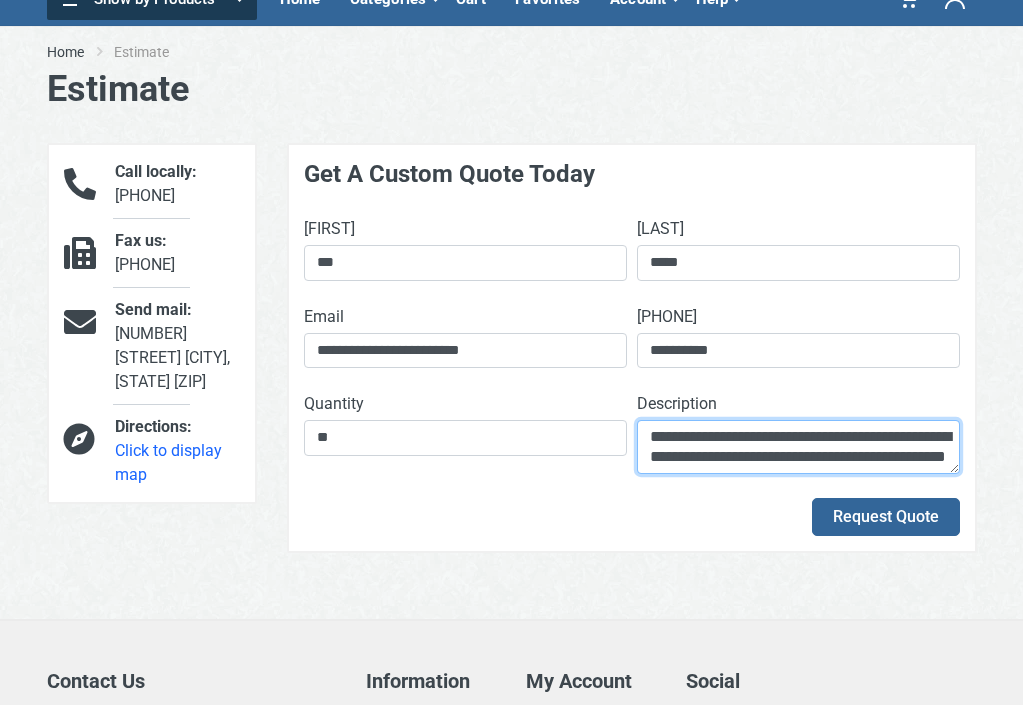 scroll, scrollTop: 6, scrollLeft: 0, axis: vertical 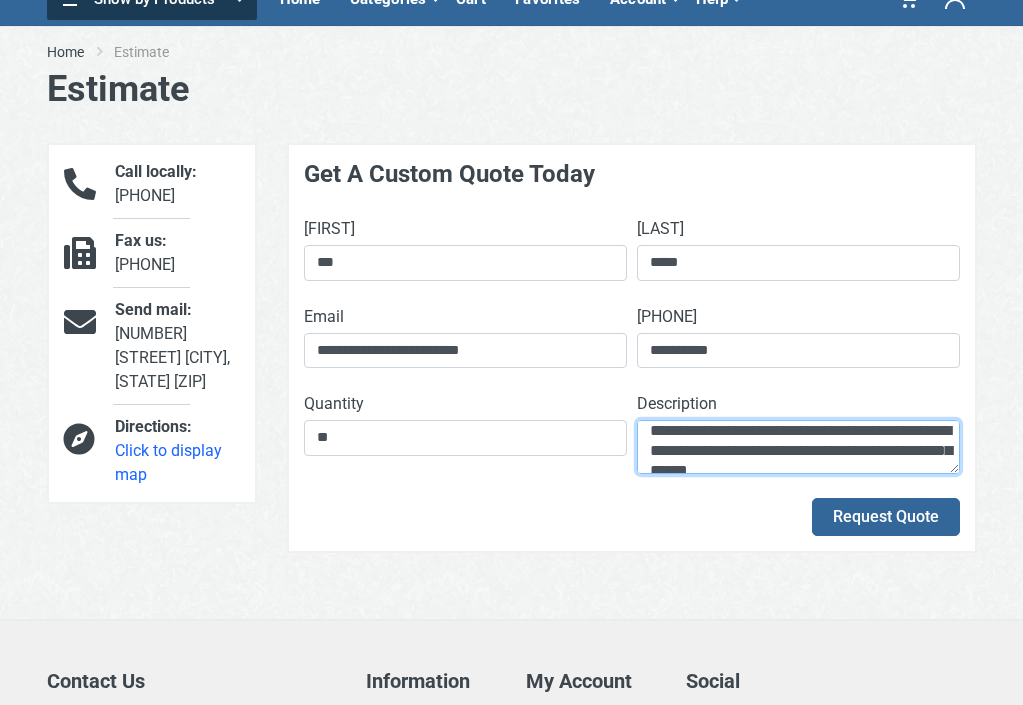 click on "**********" at bounding box center (798, 447) 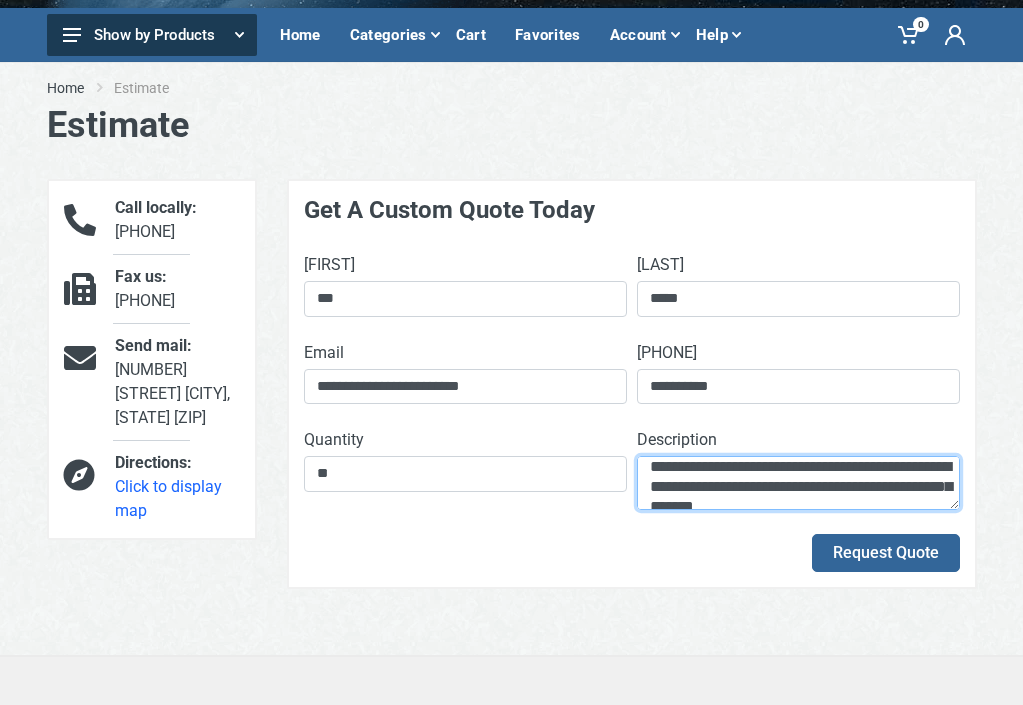 scroll, scrollTop: 171, scrollLeft: 0, axis: vertical 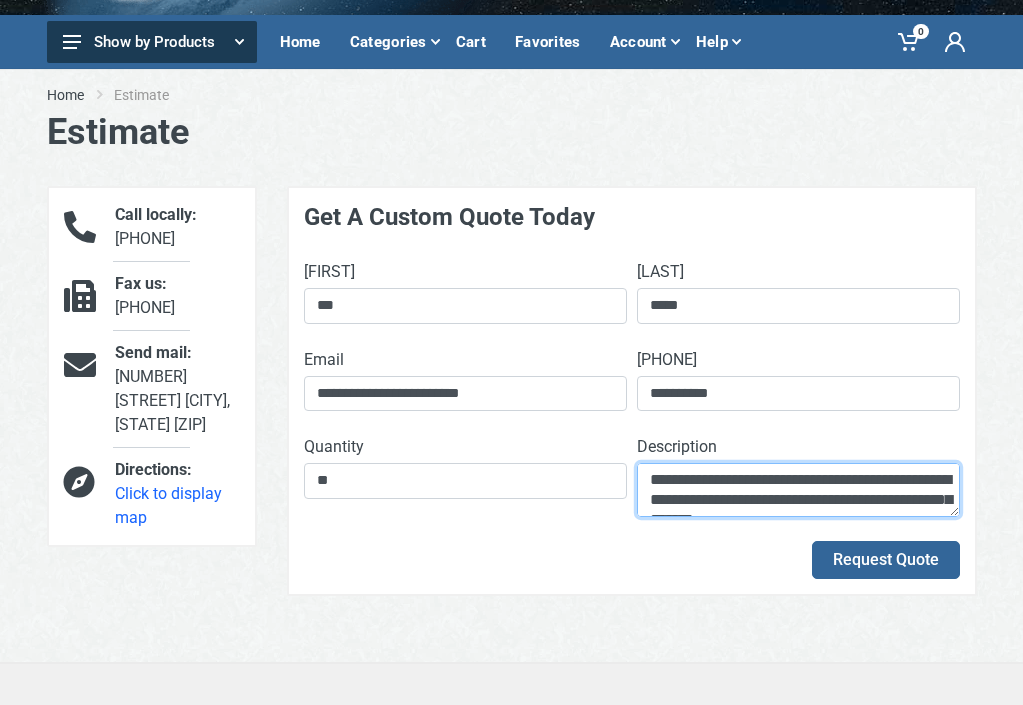 click on "**********" at bounding box center [798, 490] 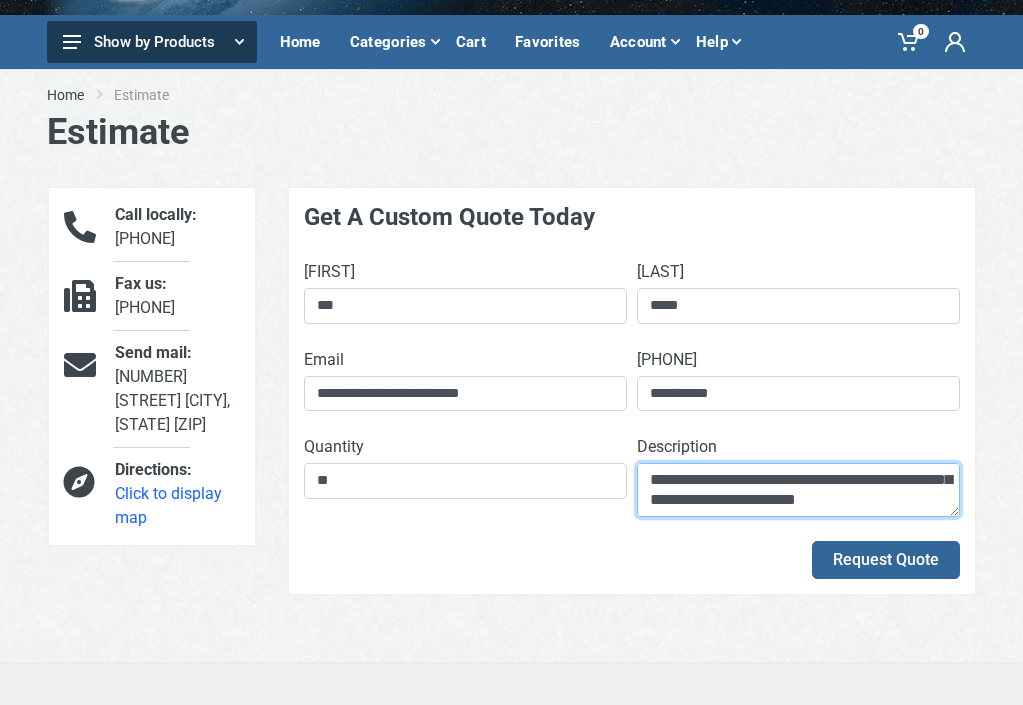 scroll, scrollTop: 20, scrollLeft: 0, axis: vertical 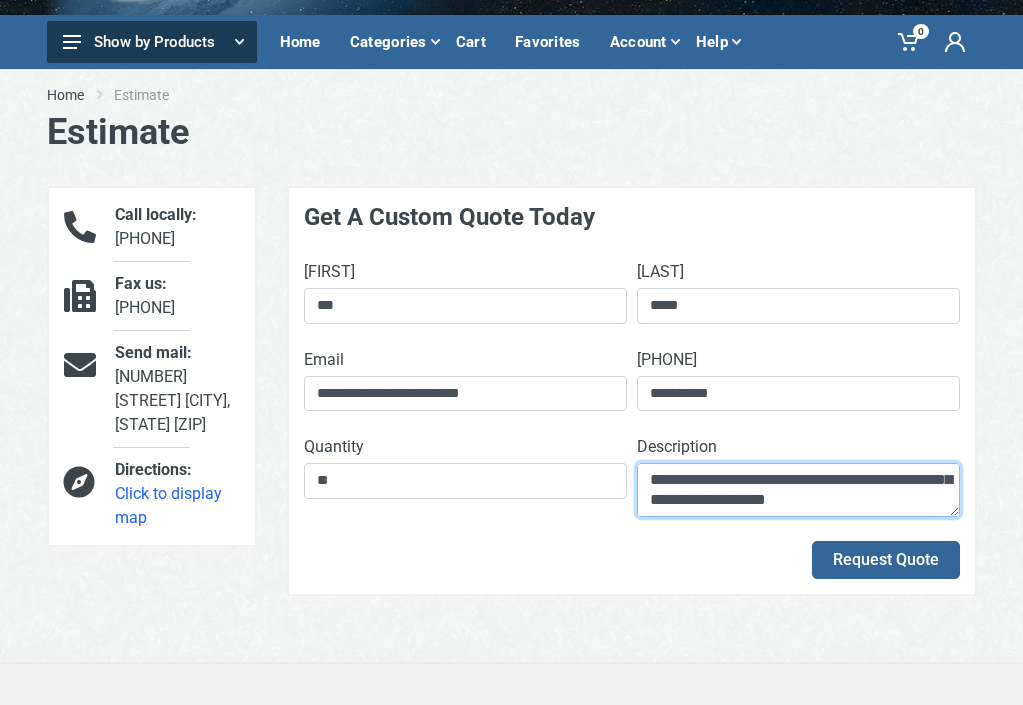 click on "**********" at bounding box center (798, 490) 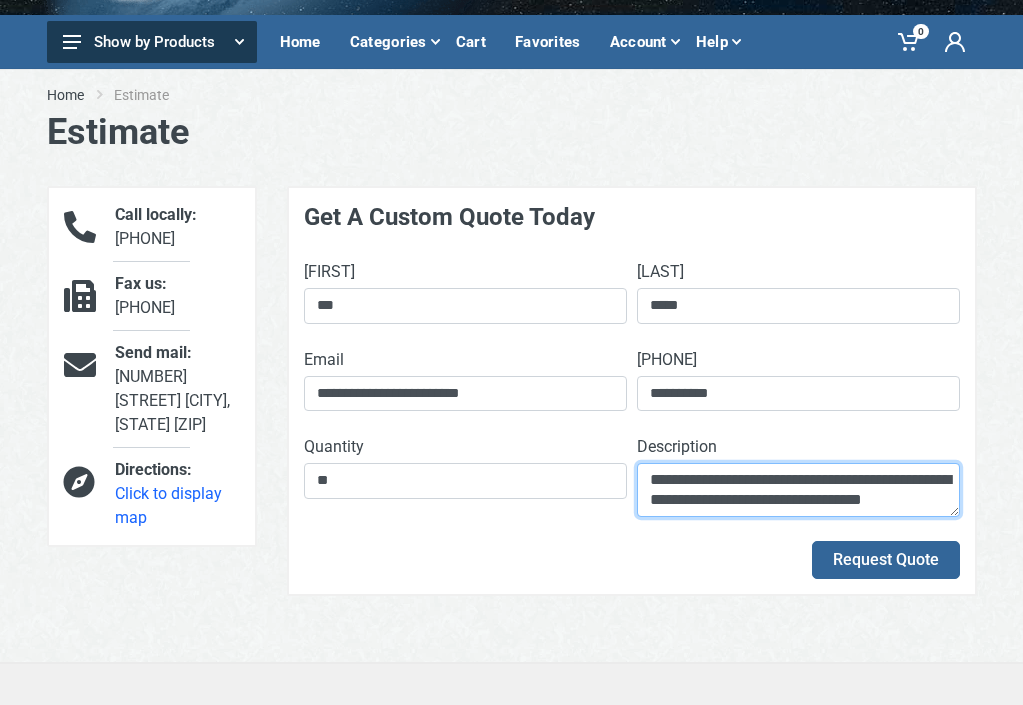 scroll, scrollTop: 14, scrollLeft: 0, axis: vertical 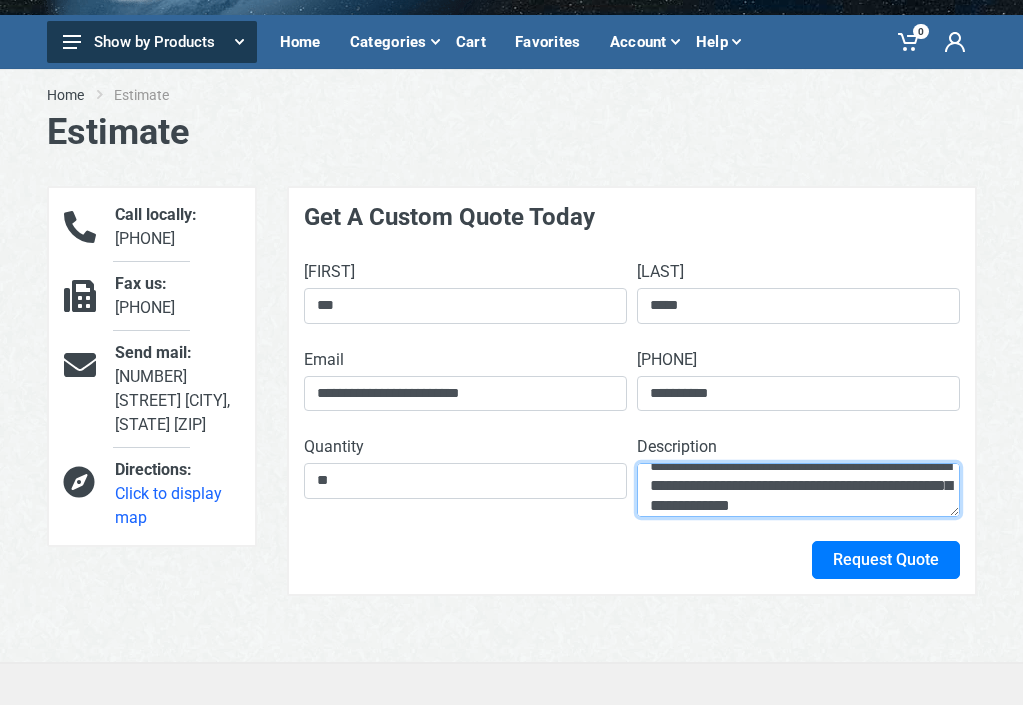 type on "**********" 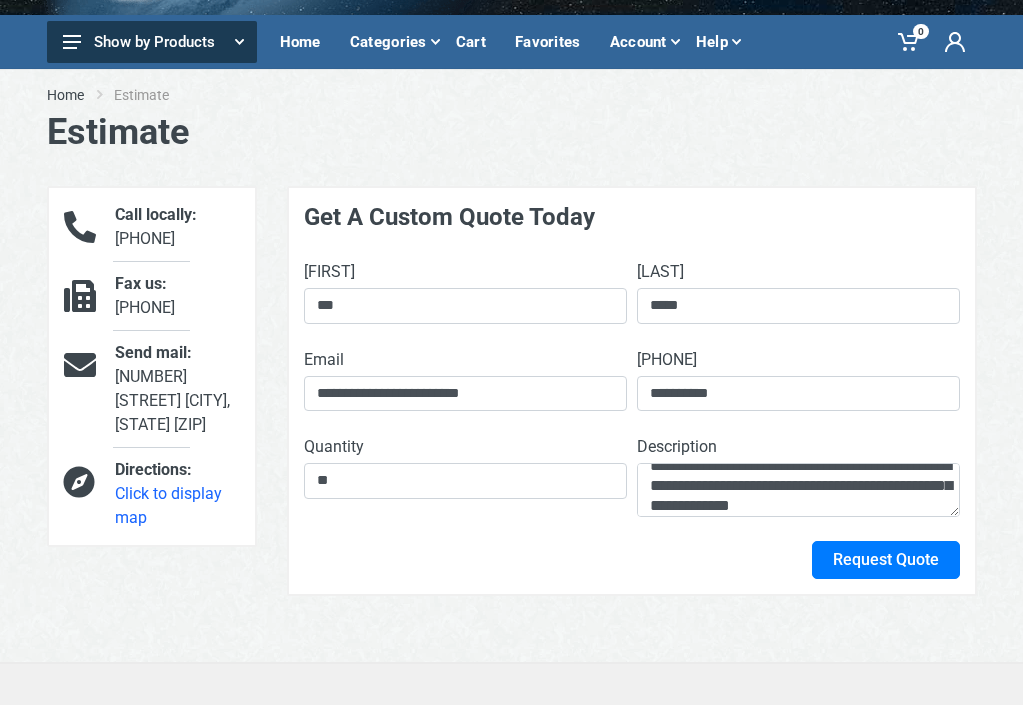 click on "Request Quote" at bounding box center (886, 560) 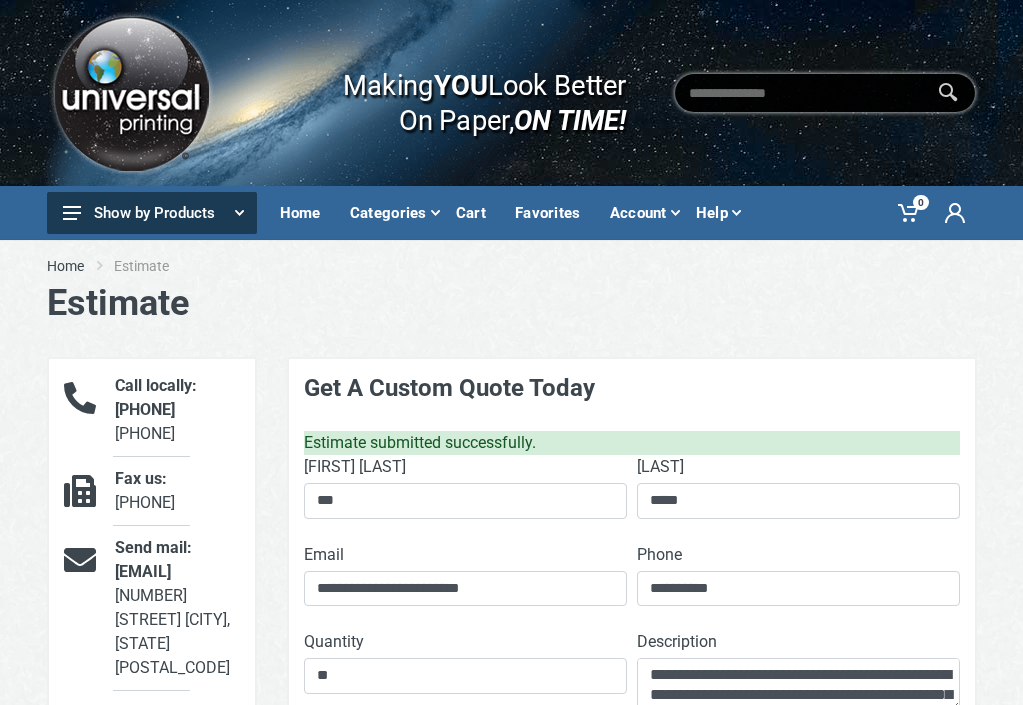 scroll, scrollTop: 0, scrollLeft: 0, axis: both 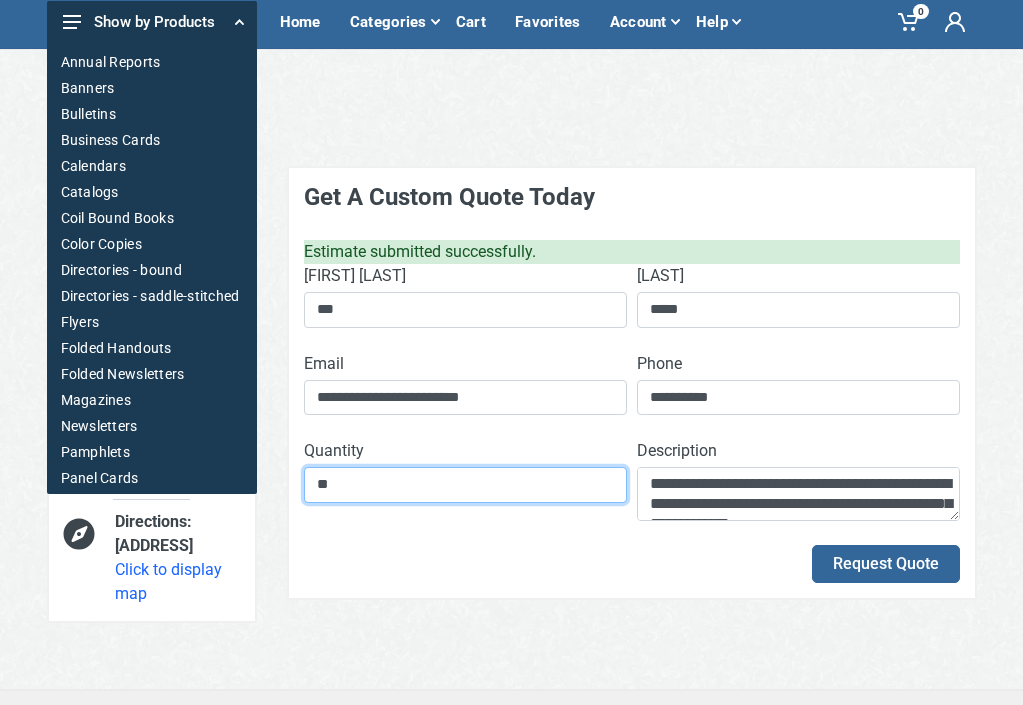 click on "**" at bounding box center [465, 485] 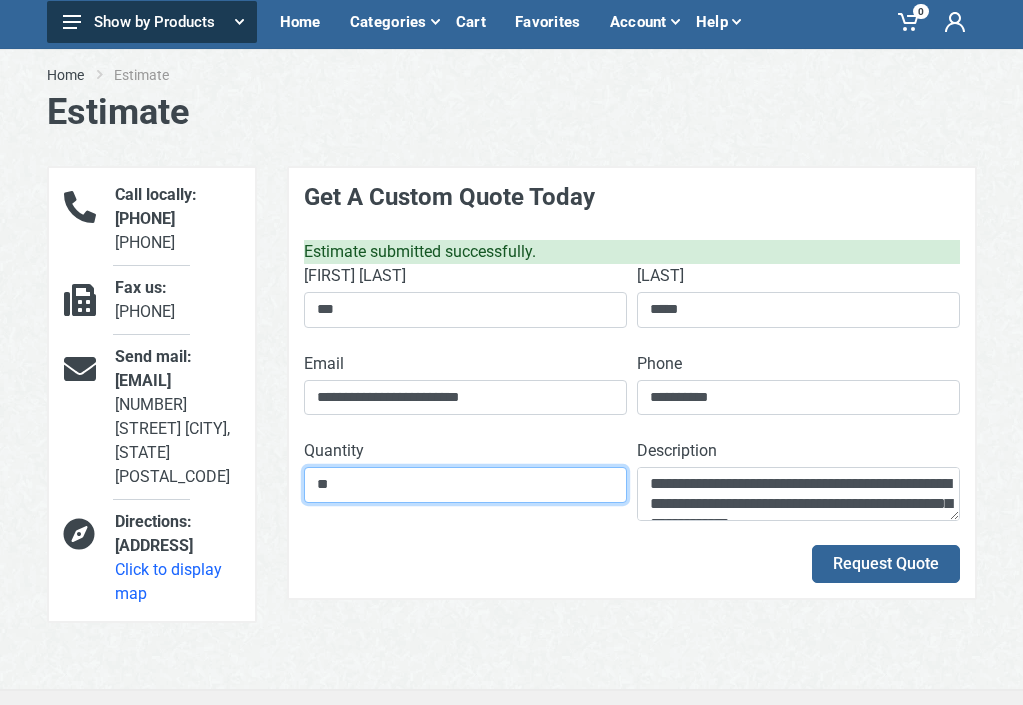 click on "**" at bounding box center [465, 485] 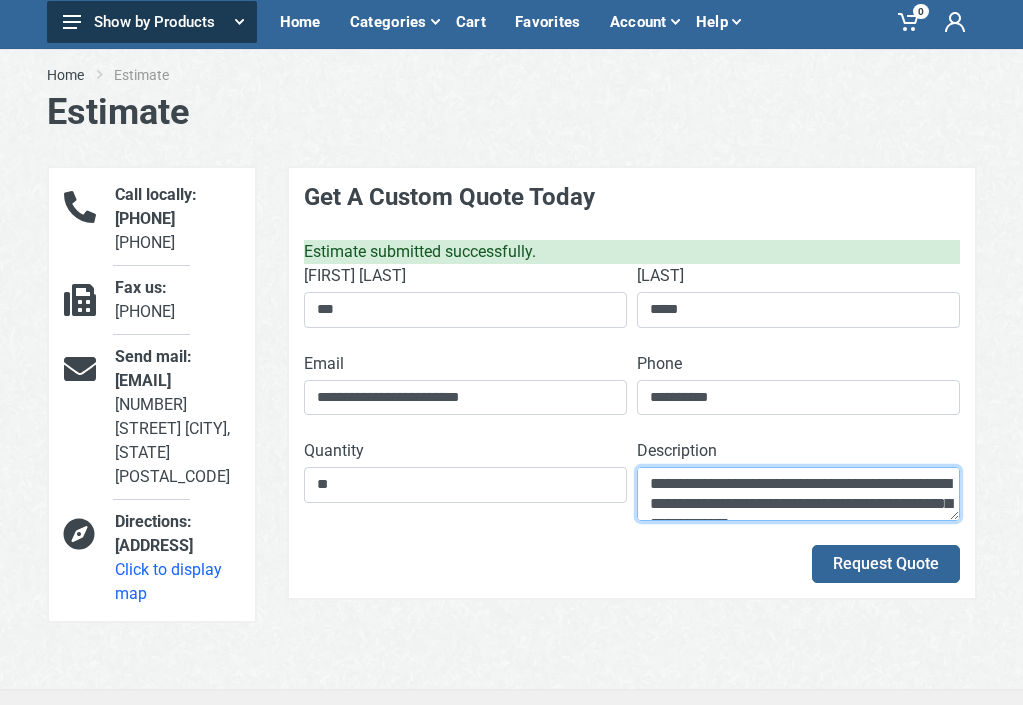 click on "**********" at bounding box center [798, 494] 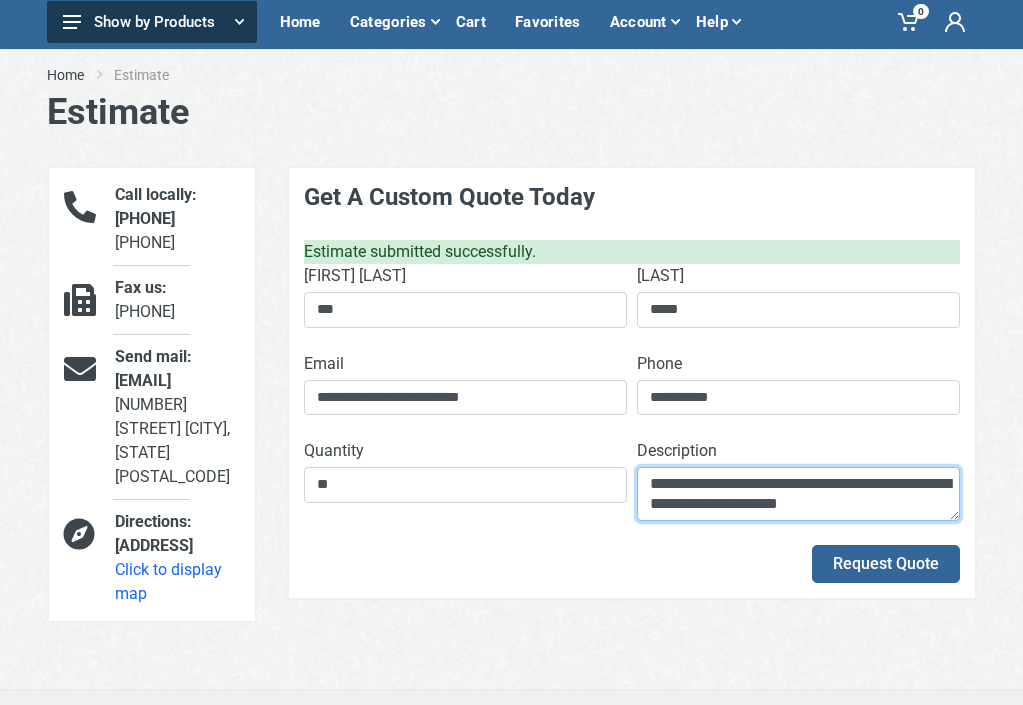 type on "**********" 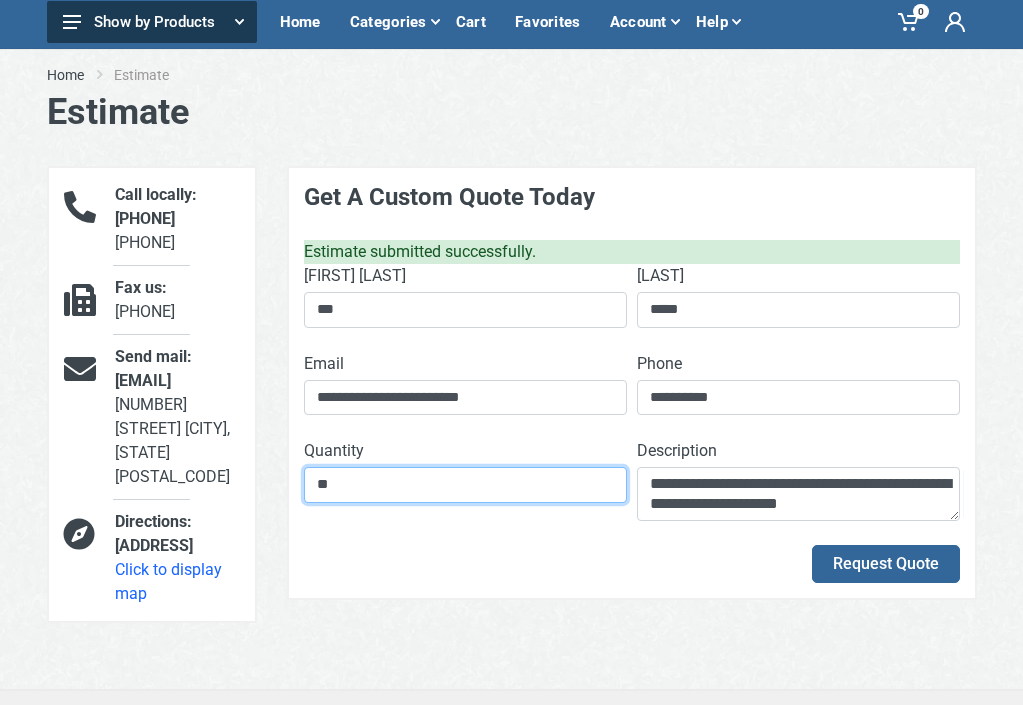 click on "**" at bounding box center (465, 485) 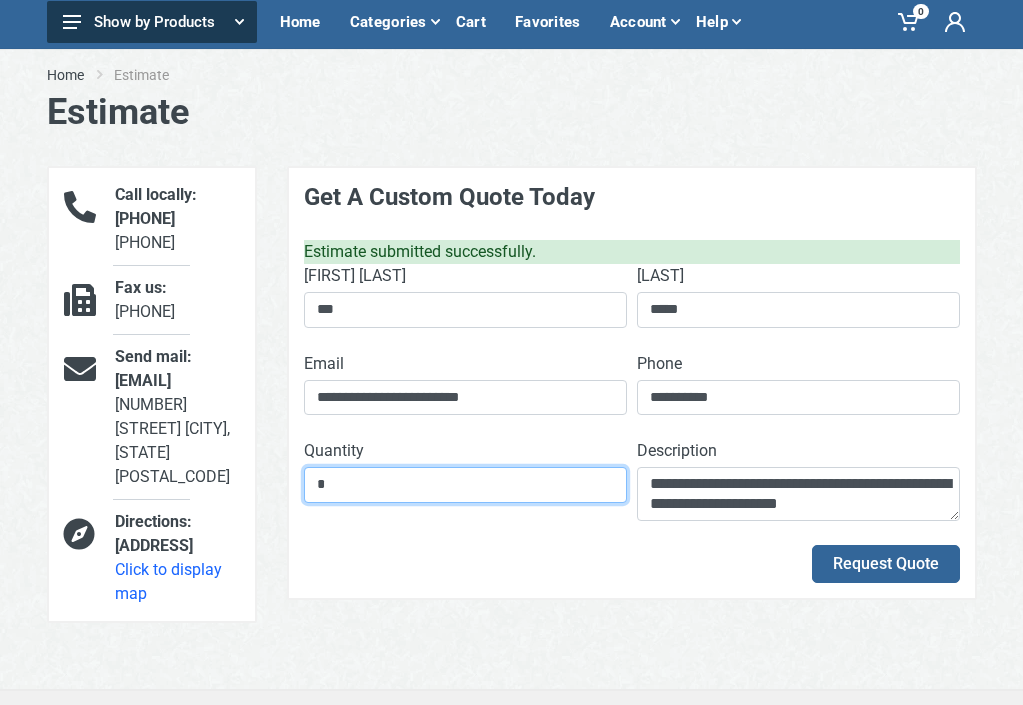 type on "*" 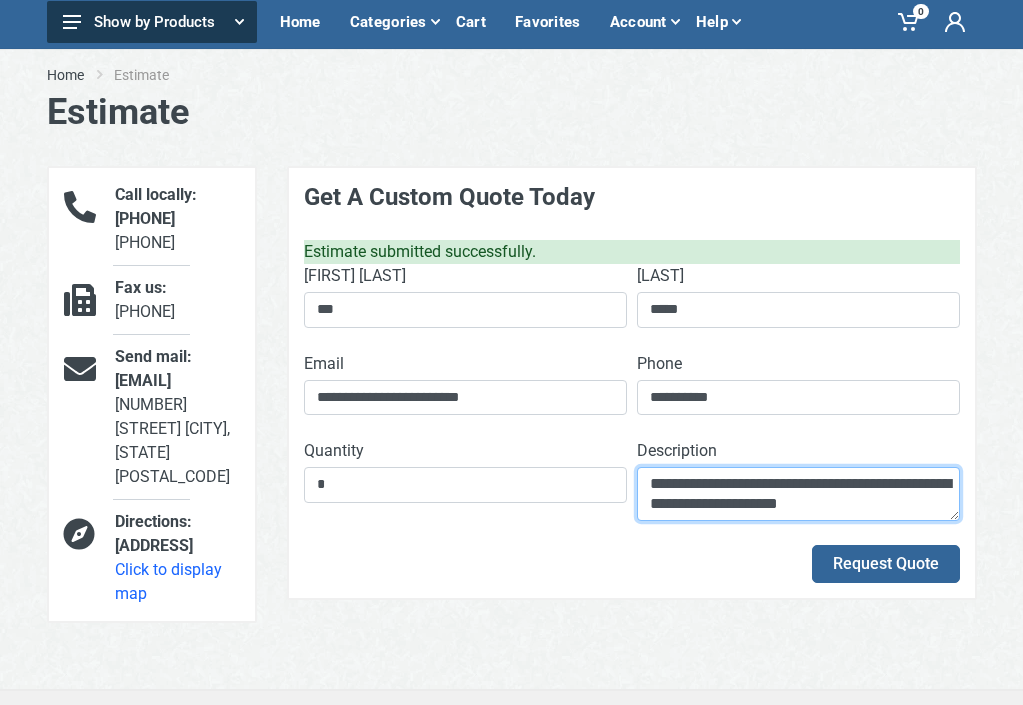 click on "**********" at bounding box center (798, 494) 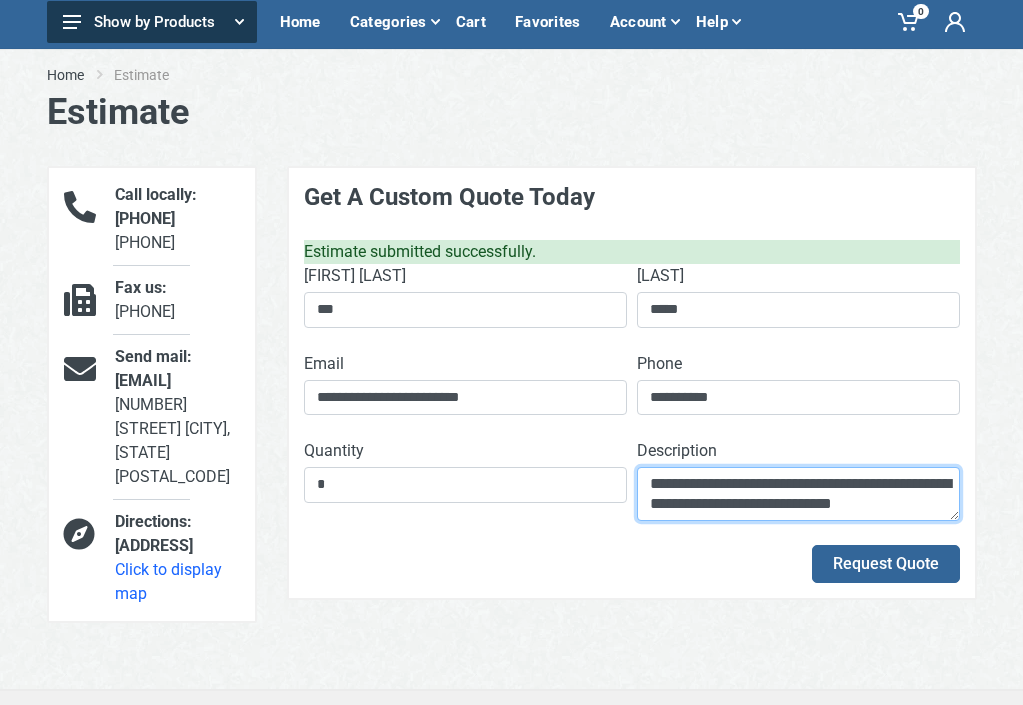 scroll, scrollTop: 14, scrollLeft: 0, axis: vertical 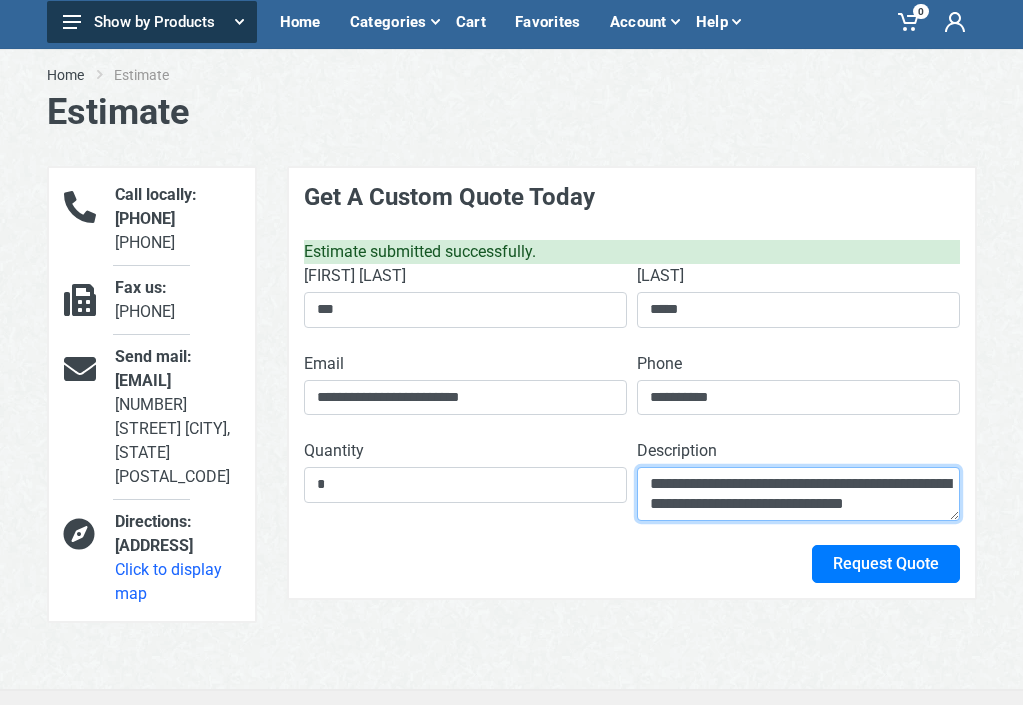type on "**********" 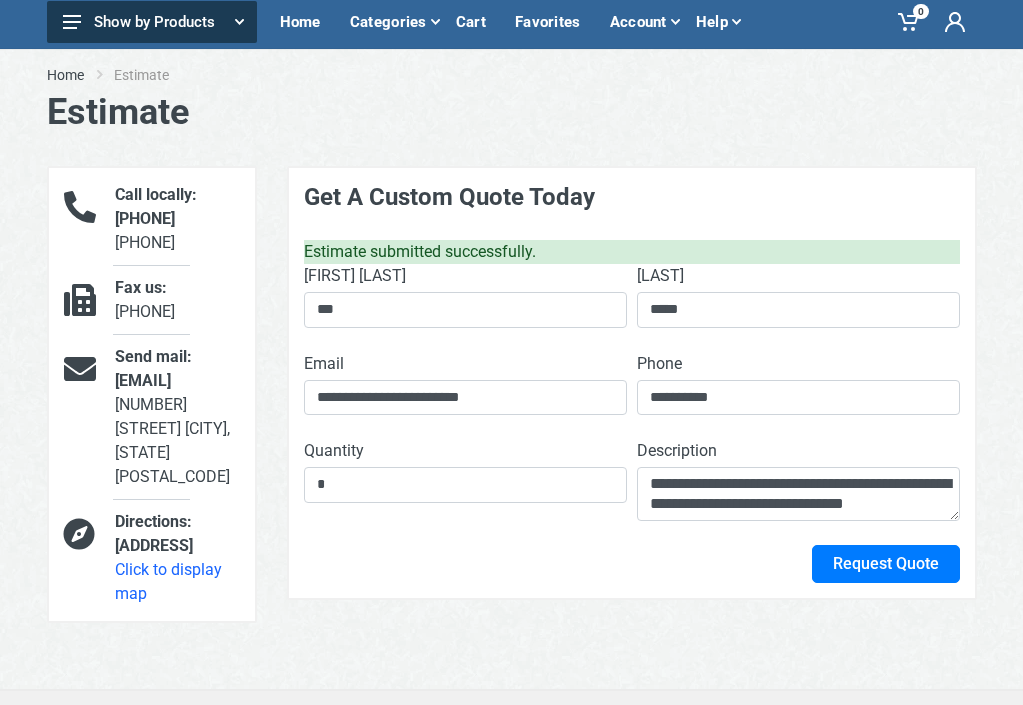 click on "Request Quote" at bounding box center [886, 564] 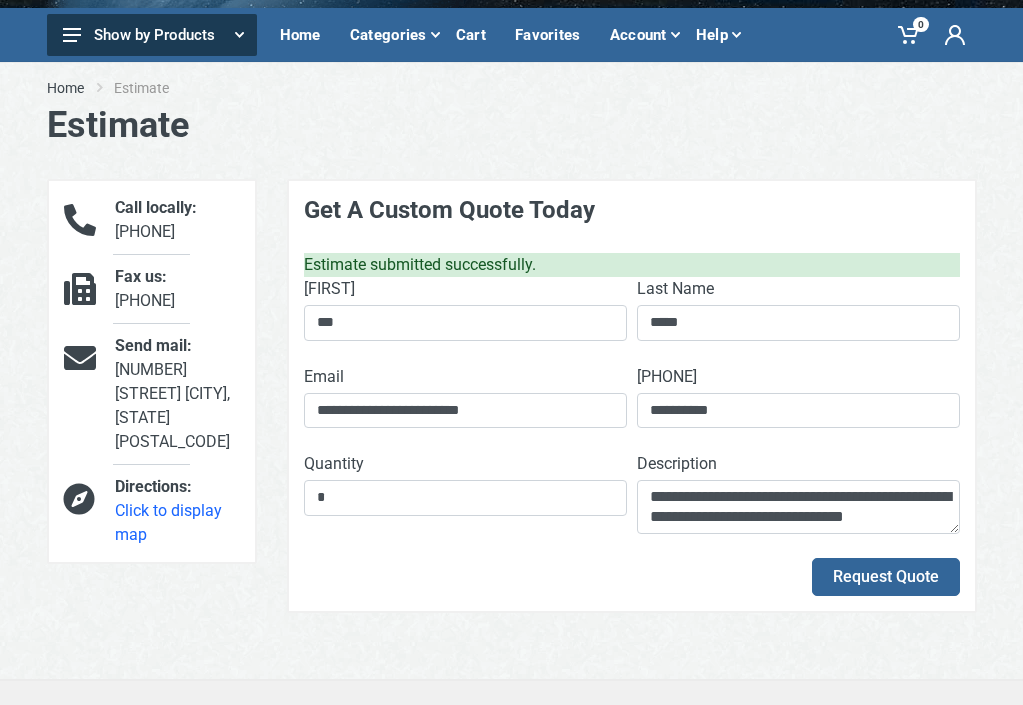 scroll, scrollTop: 177, scrollLeft: 0, axis: vertical 